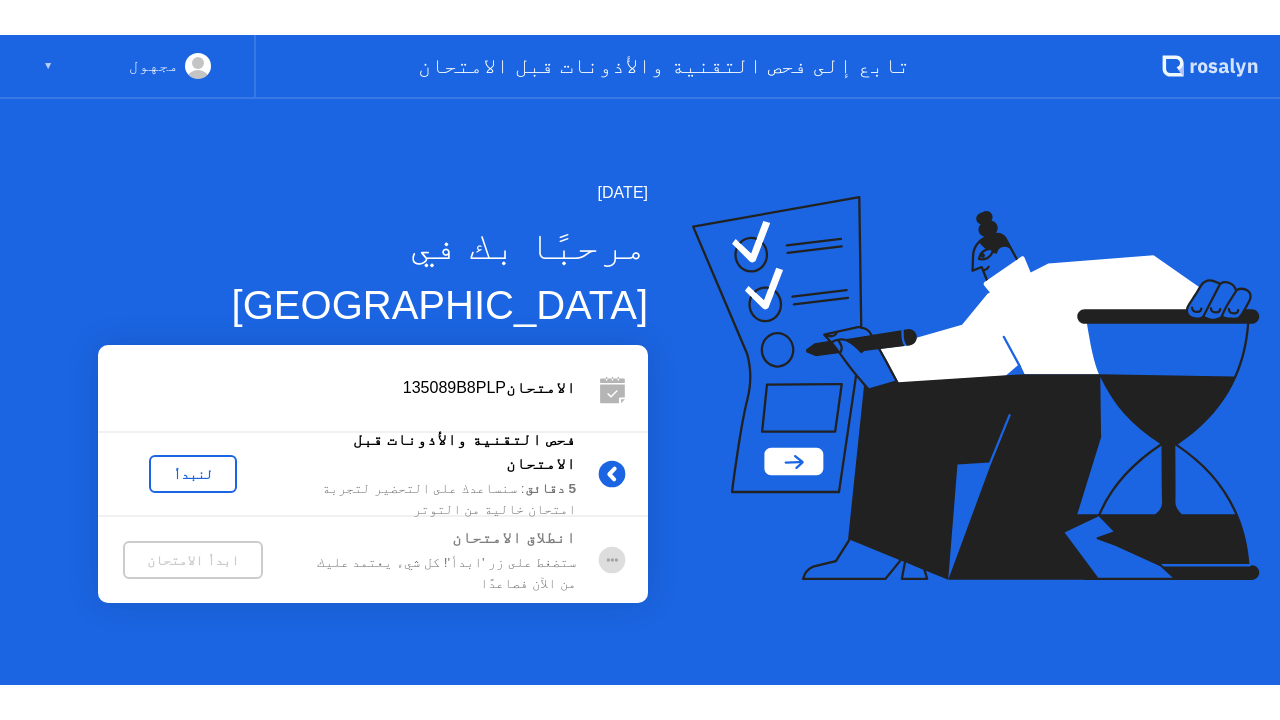 scroll, scrollTop: 0, scrollLeft: 0, axis: both 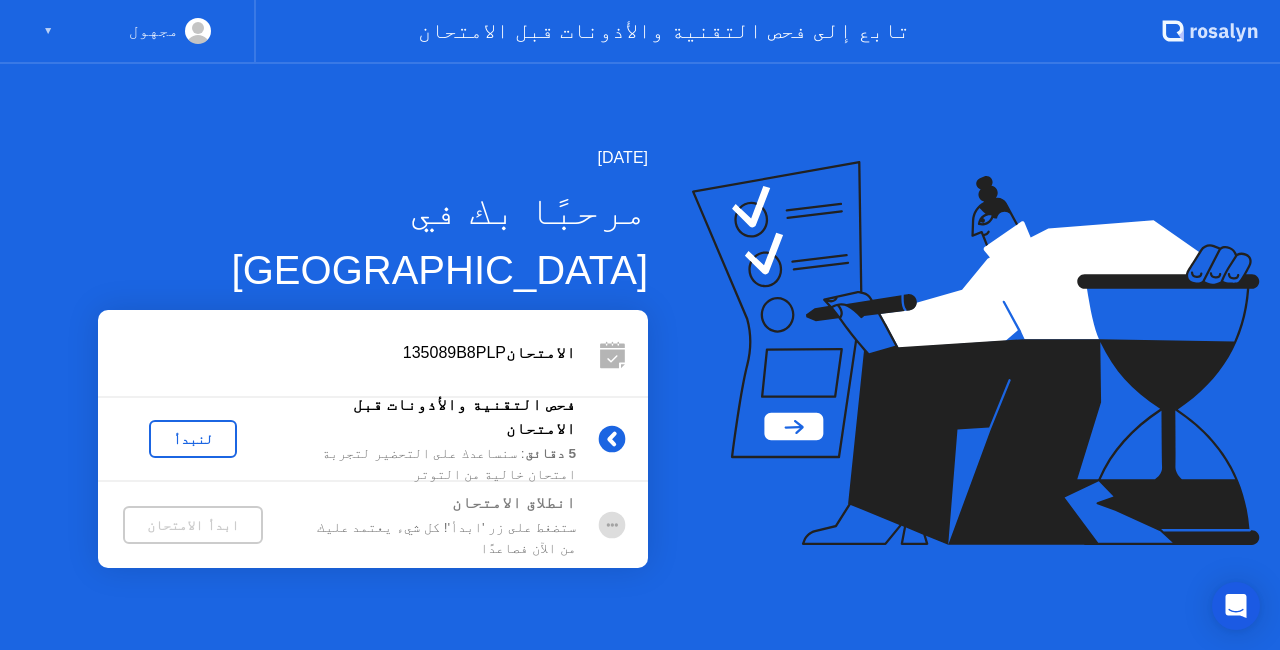 click on "ابدأ الامتحان" 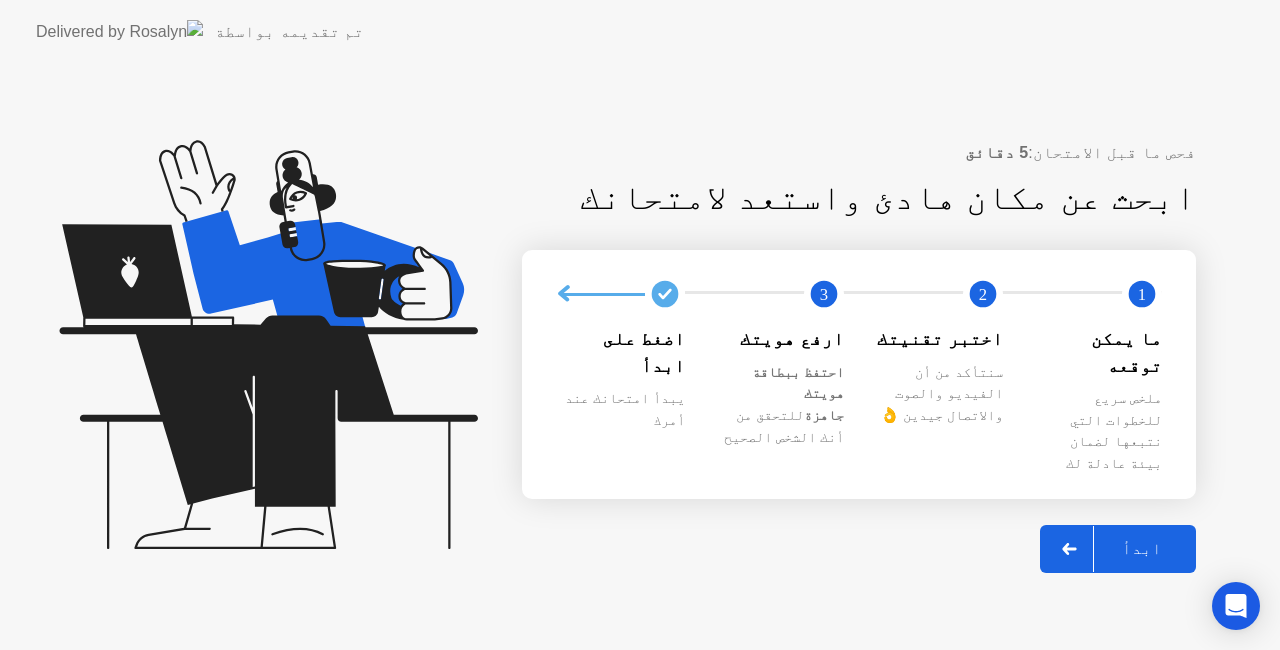 click on "ابدأ" 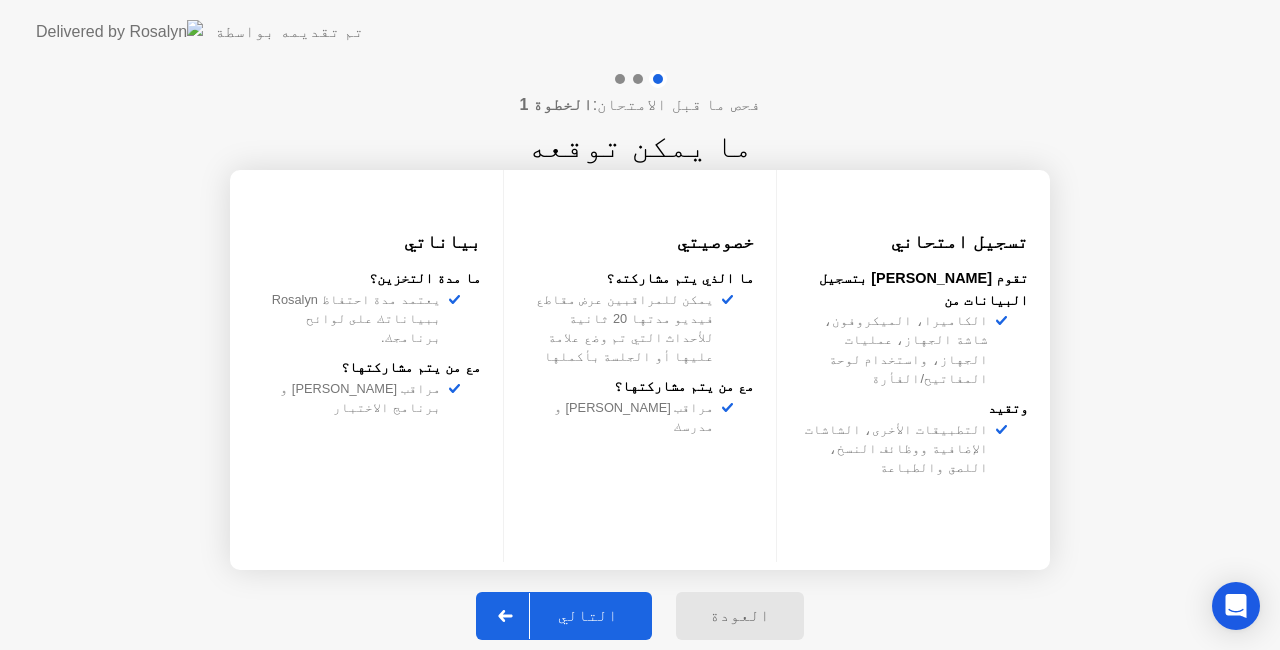 click on "التالي" 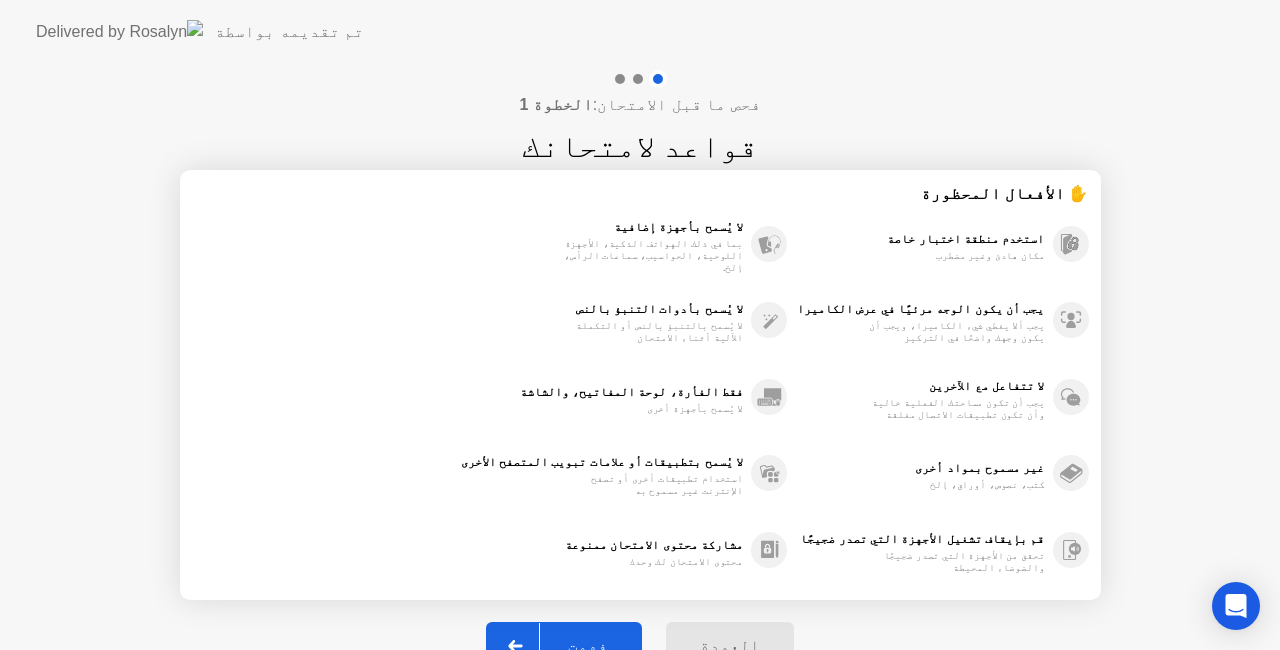 click on "فهمت" 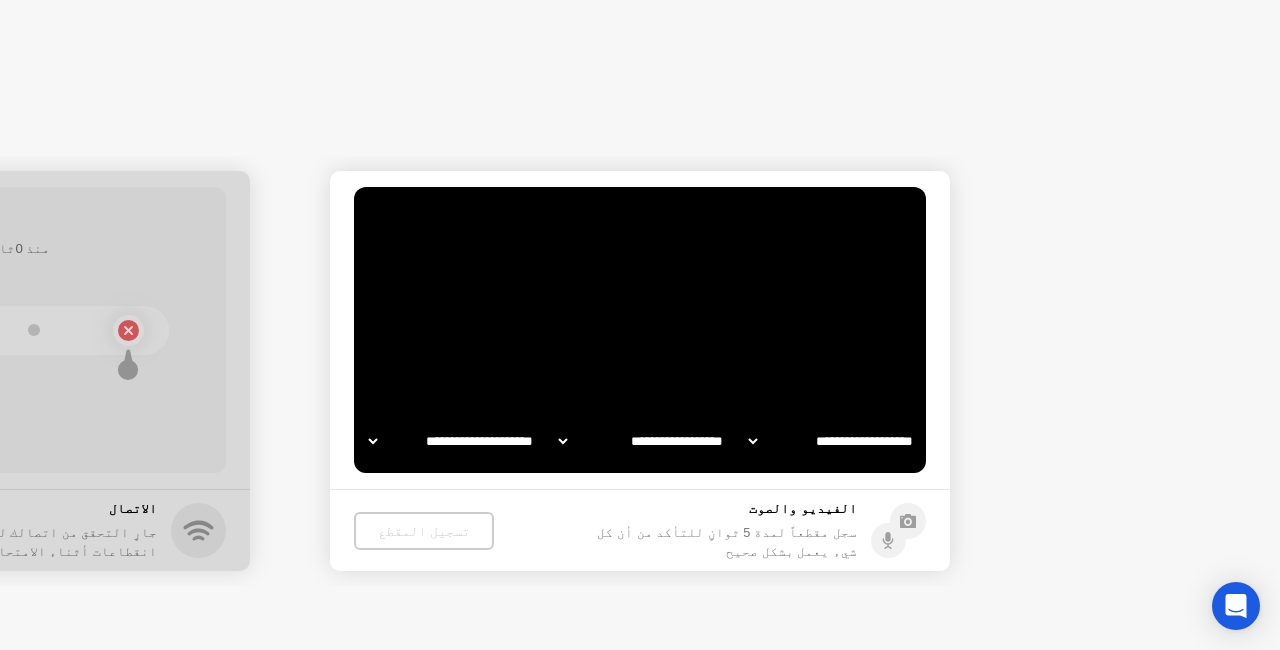select on "**********" 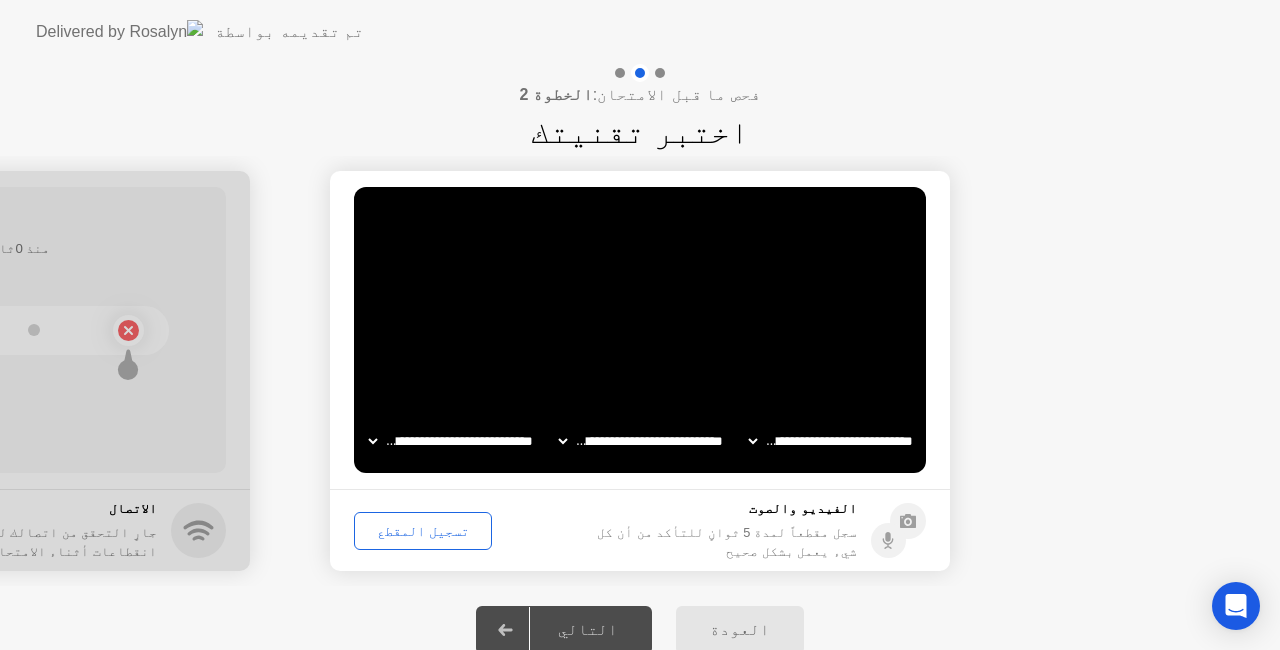 click on "تسجيل المقطع" 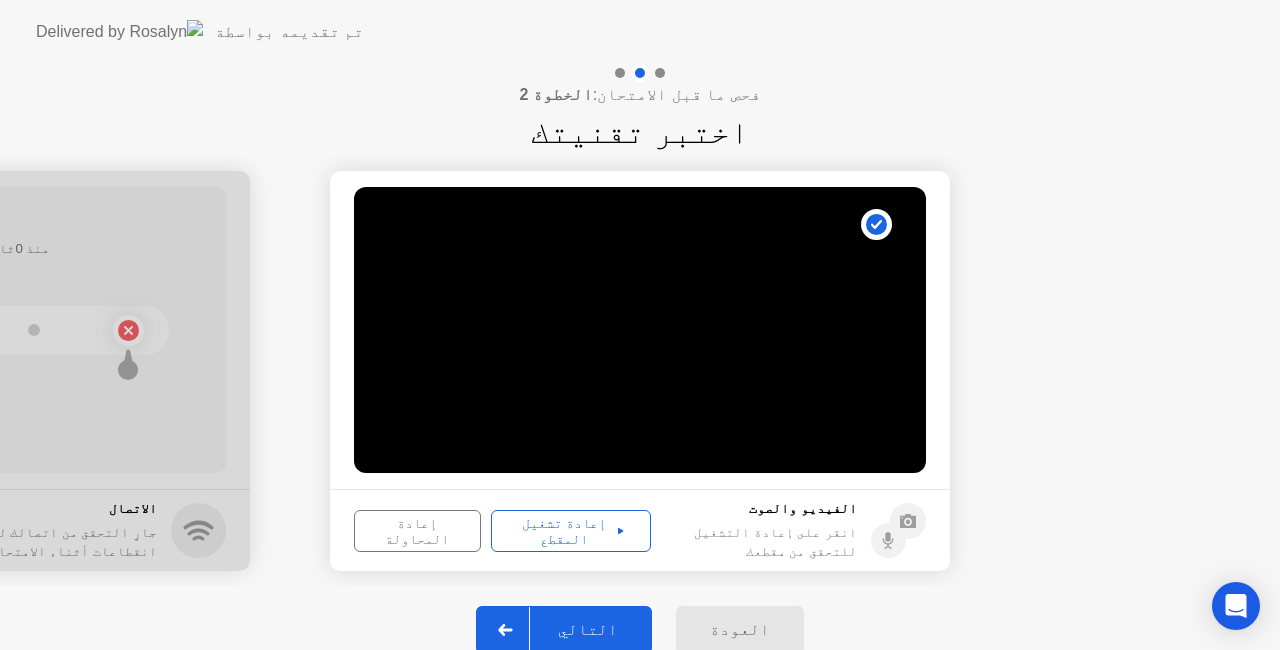 click on "التالي" 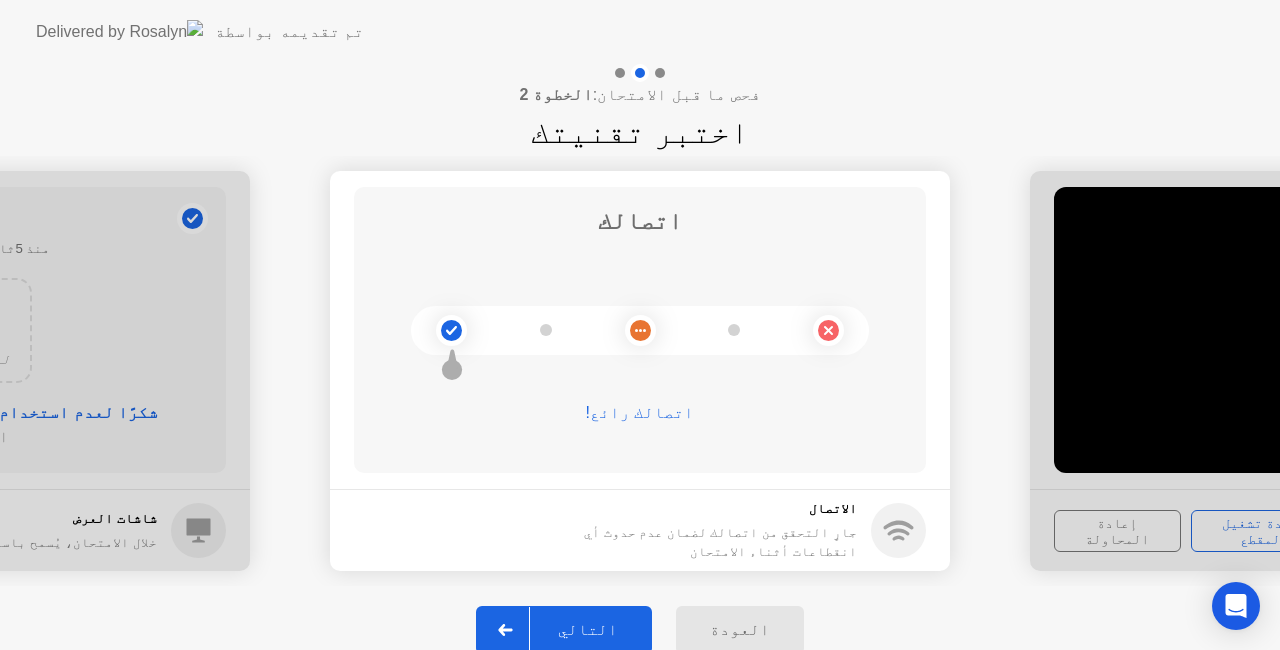 click on "التالي" 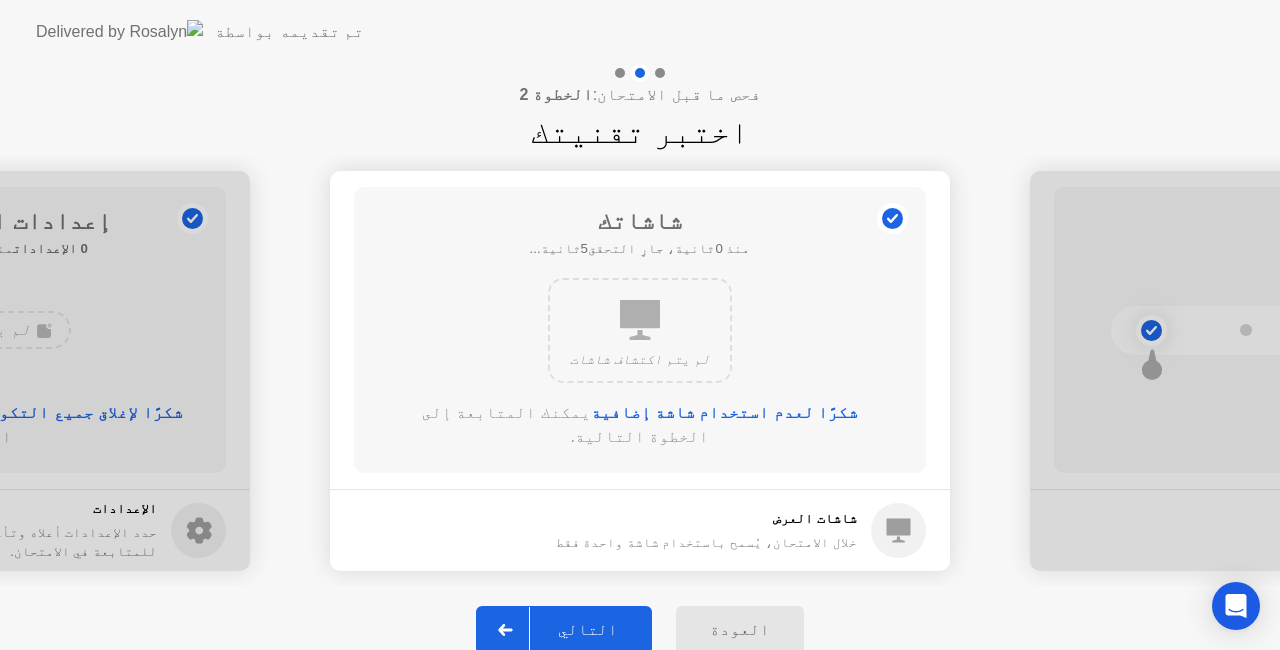 click on "التالي" 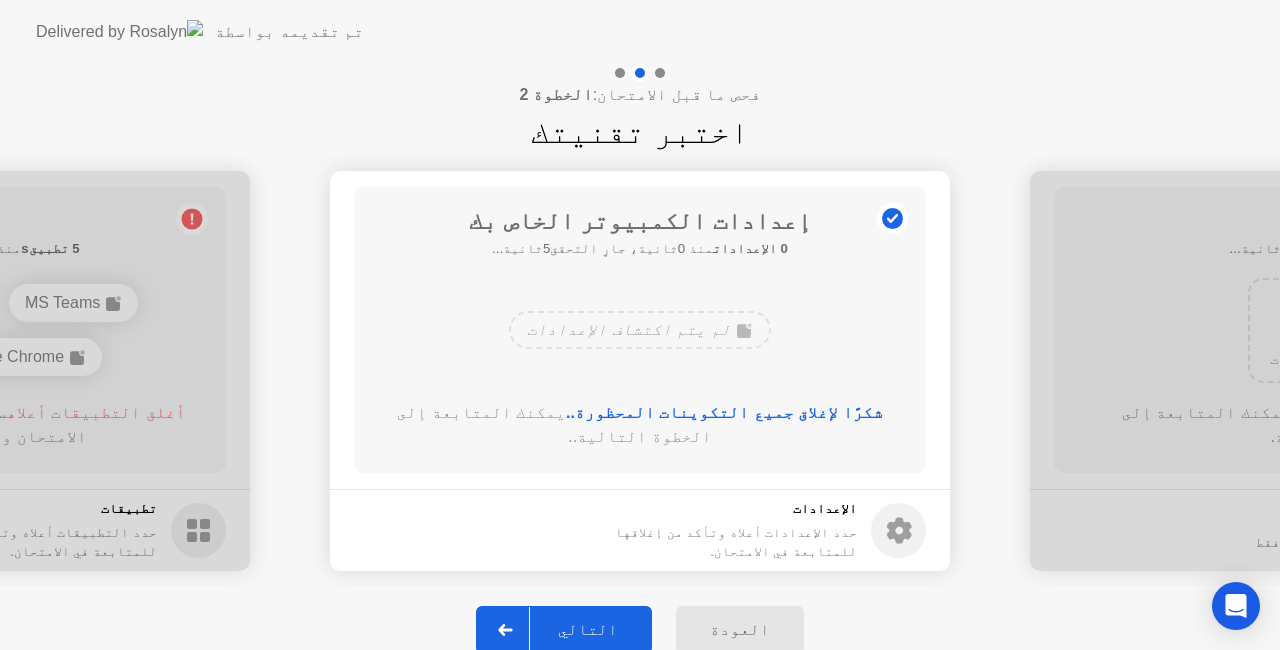 click on "التالي" 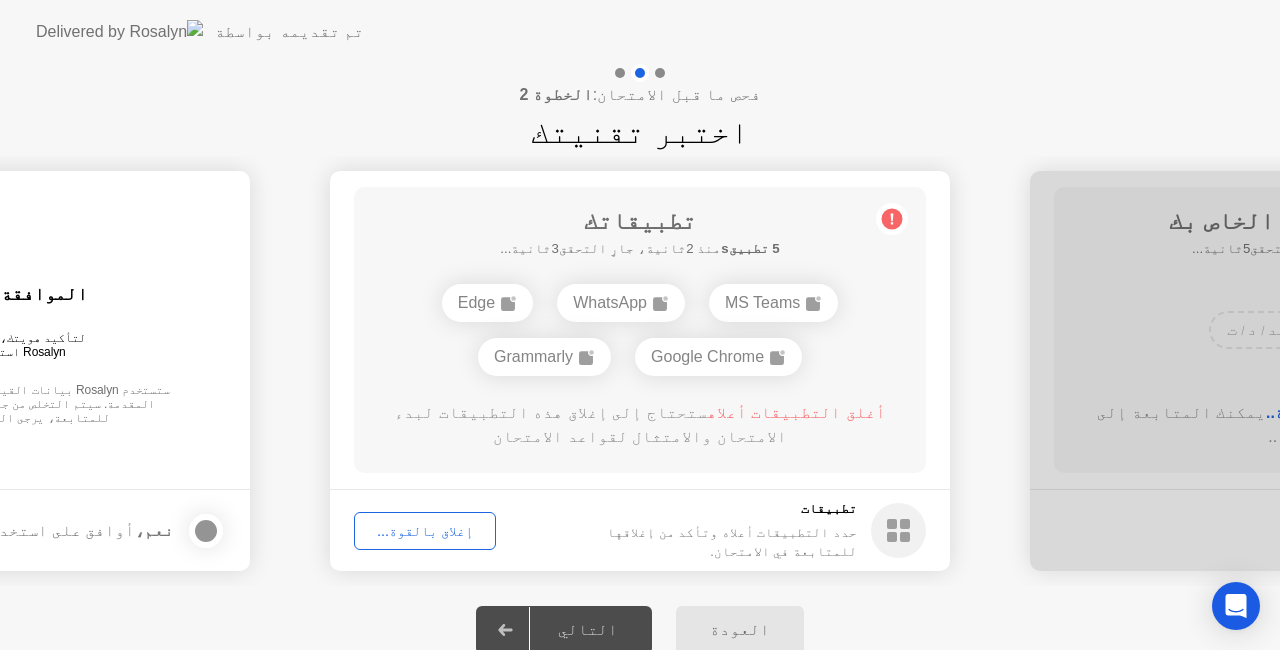 click on "إغلاق بالقوة..." 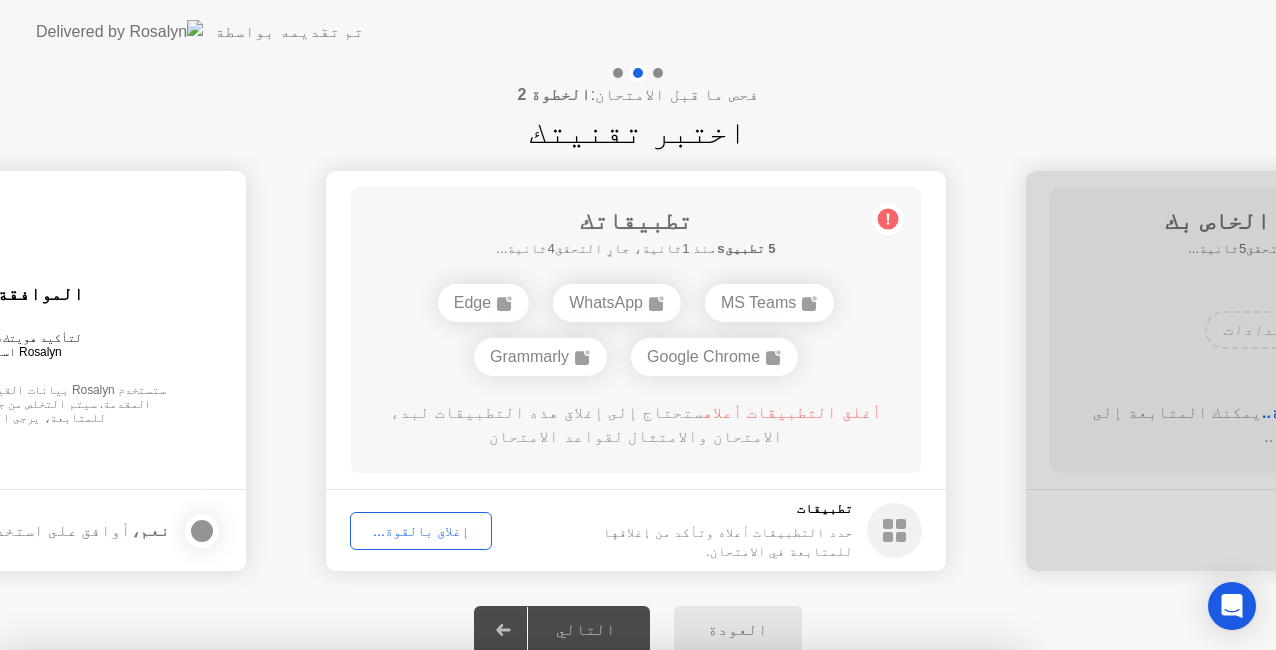click on "تأكيد" at bounding box center [578, 980] 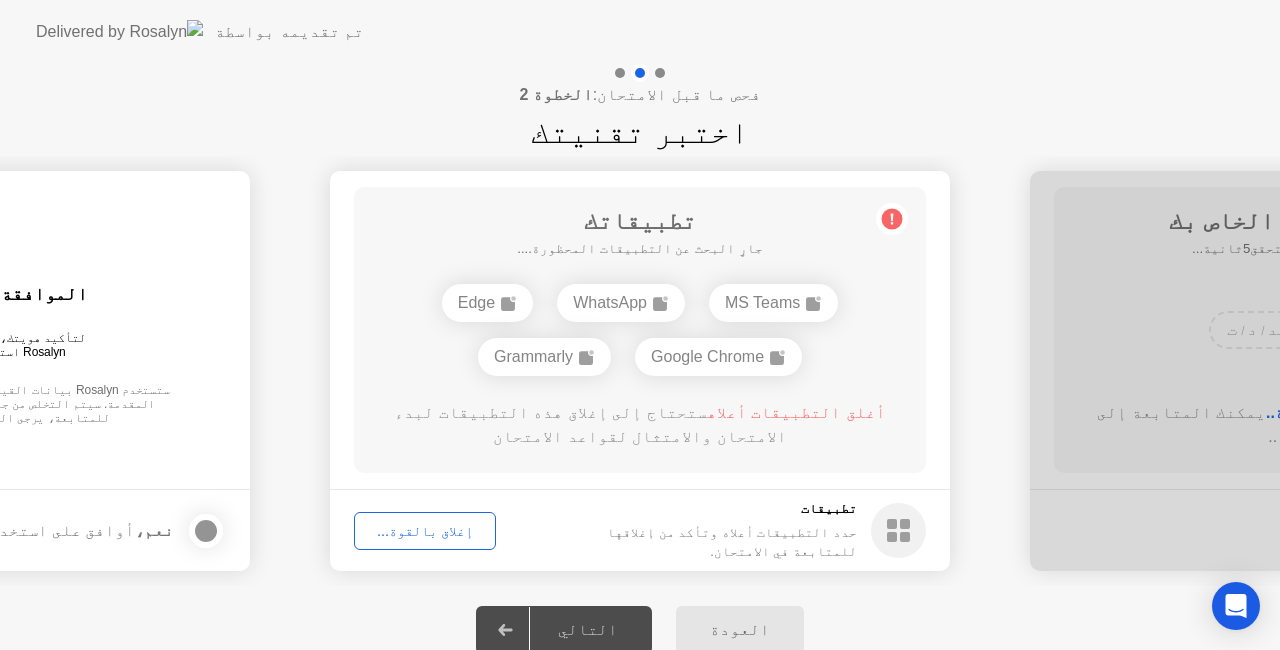 click on "WhatsApp" 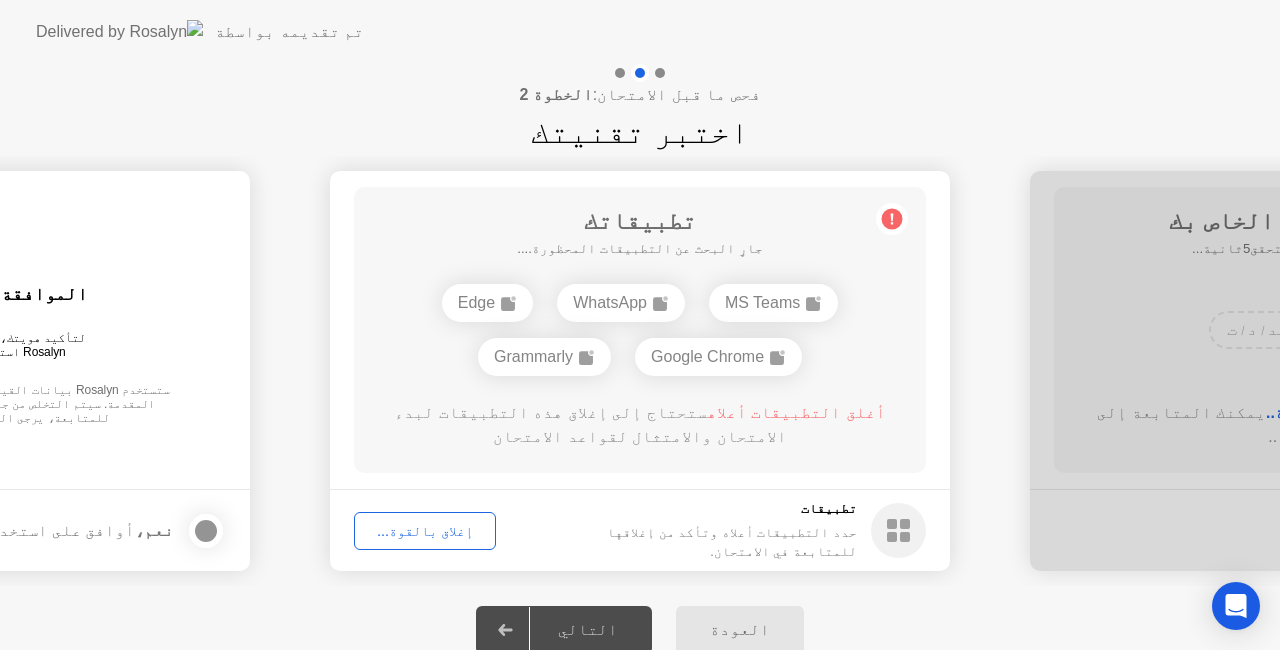 click on "Grammarly" 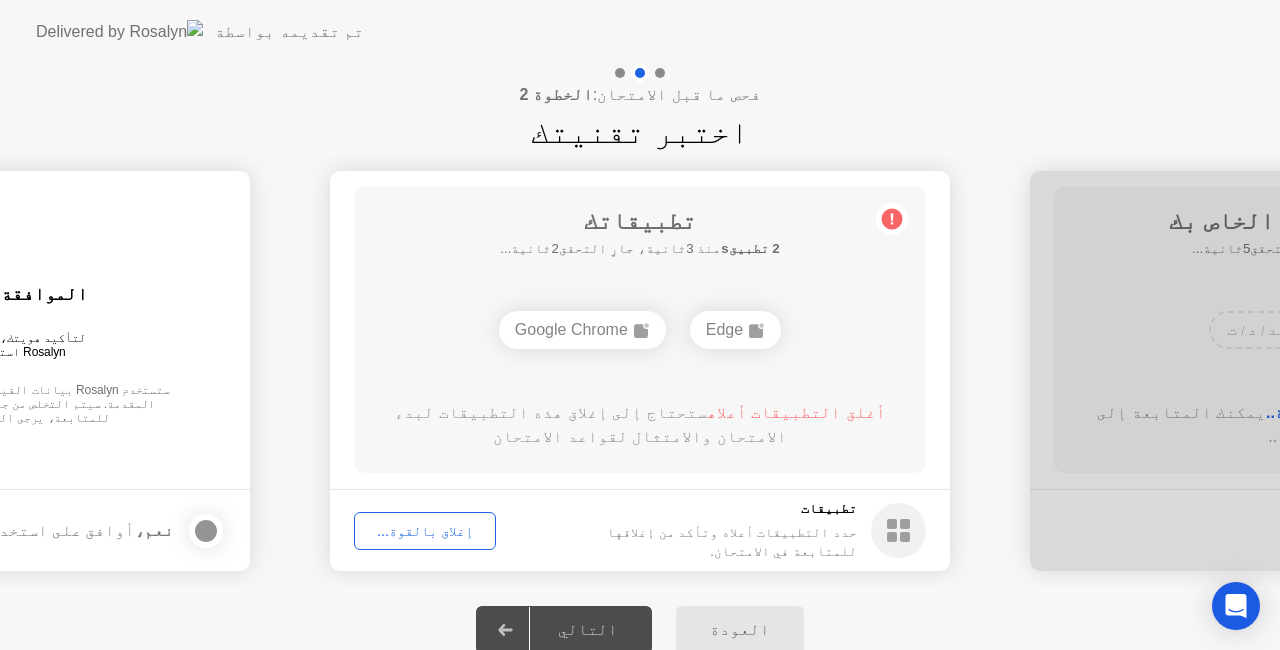 click on "Google Chrome" 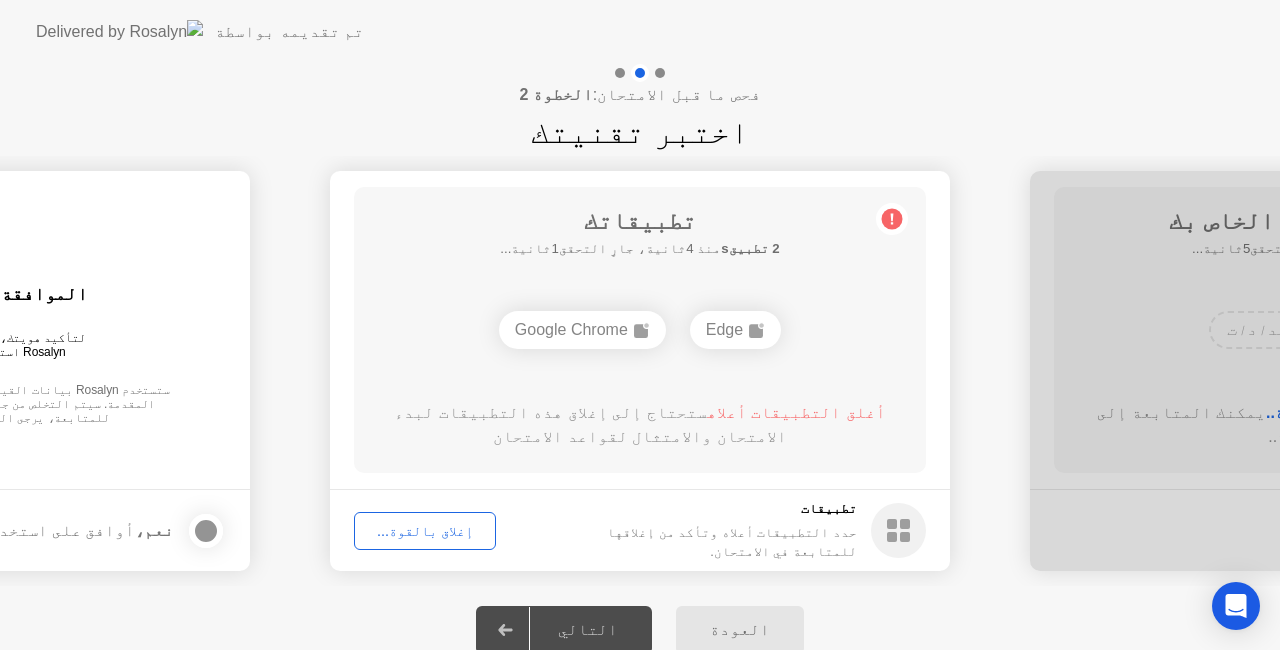 click on "Google Chrome" 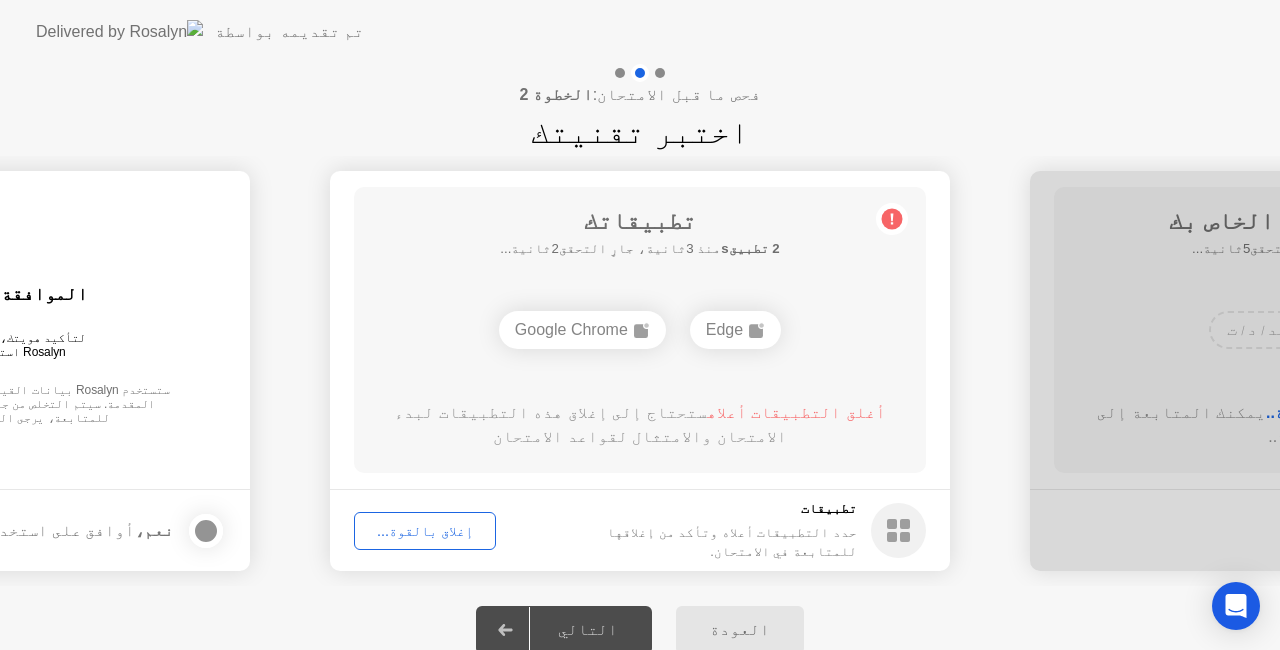 click on "إغلاق بالقوة..." 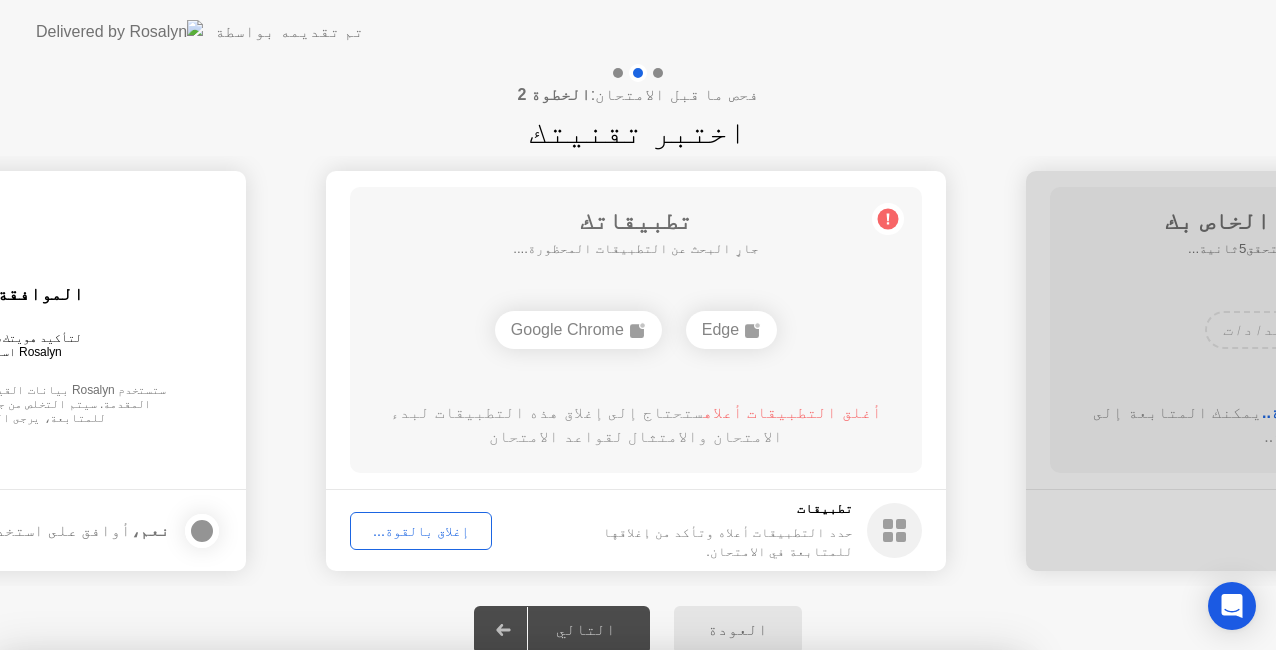 click on "تأكيد" at bounding box center (578, 926) 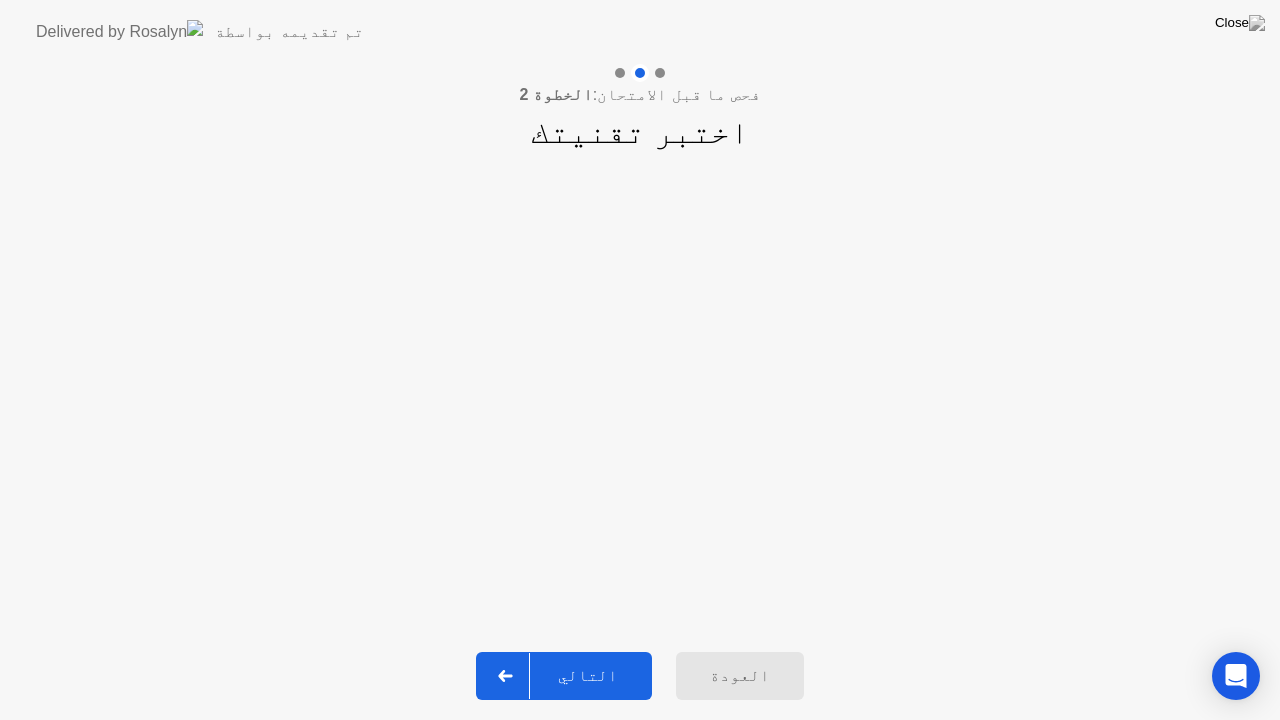 click on "التالي" 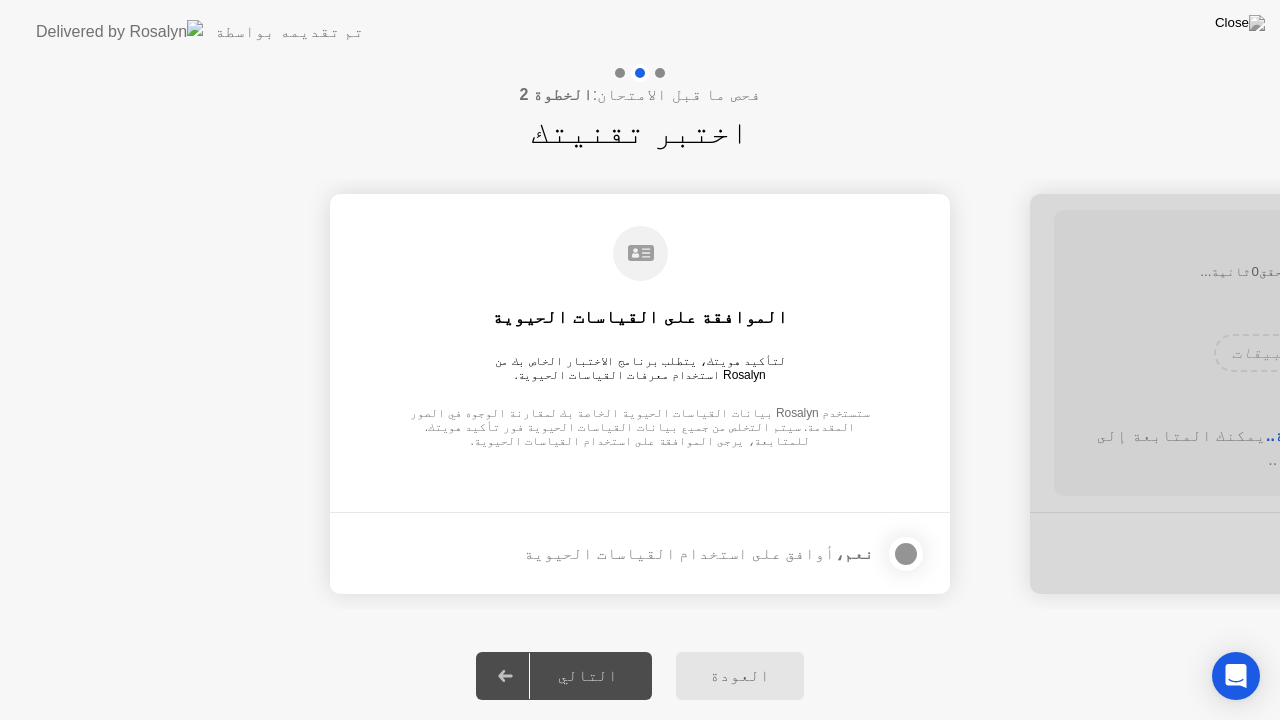 click 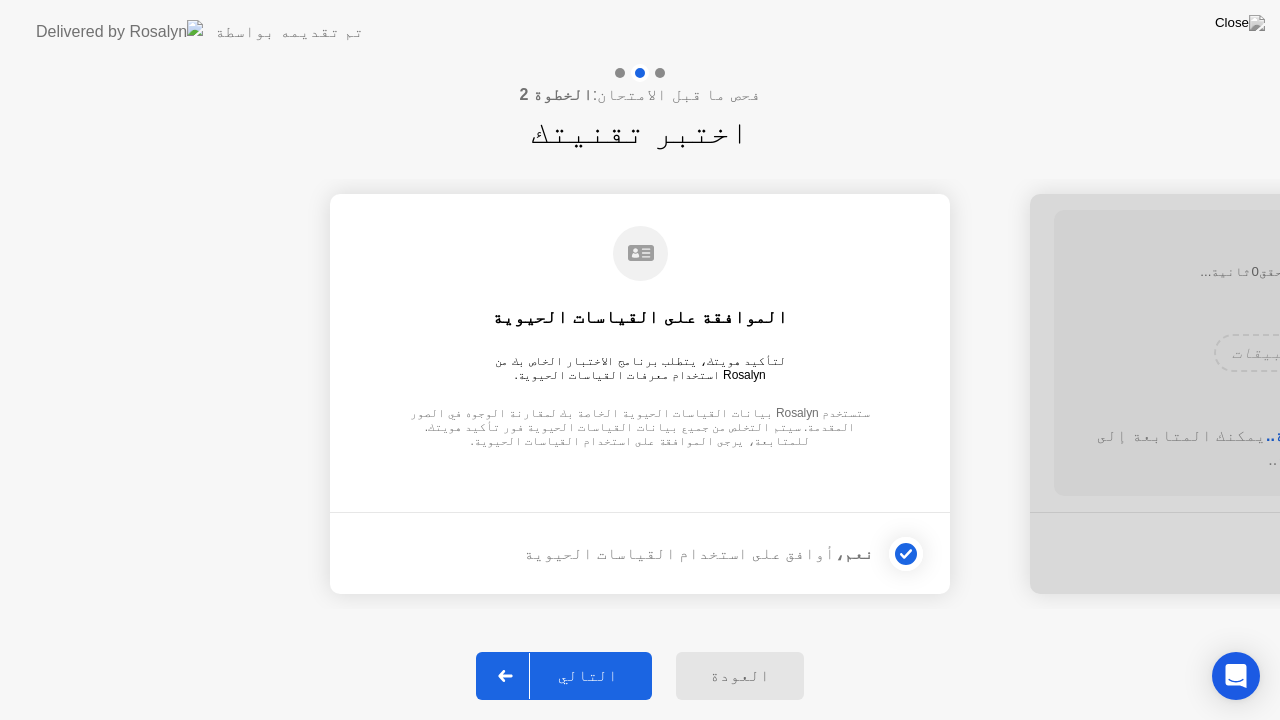 click on "التالي" 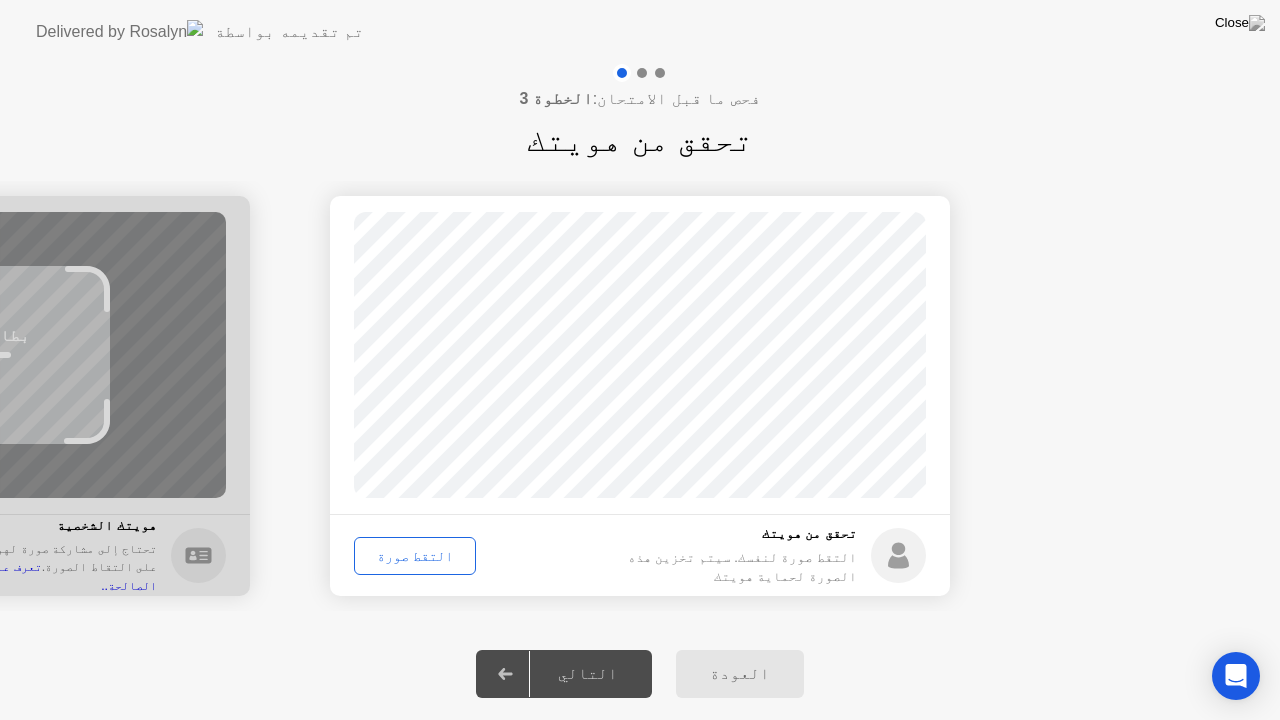 click on "التقط صورة" 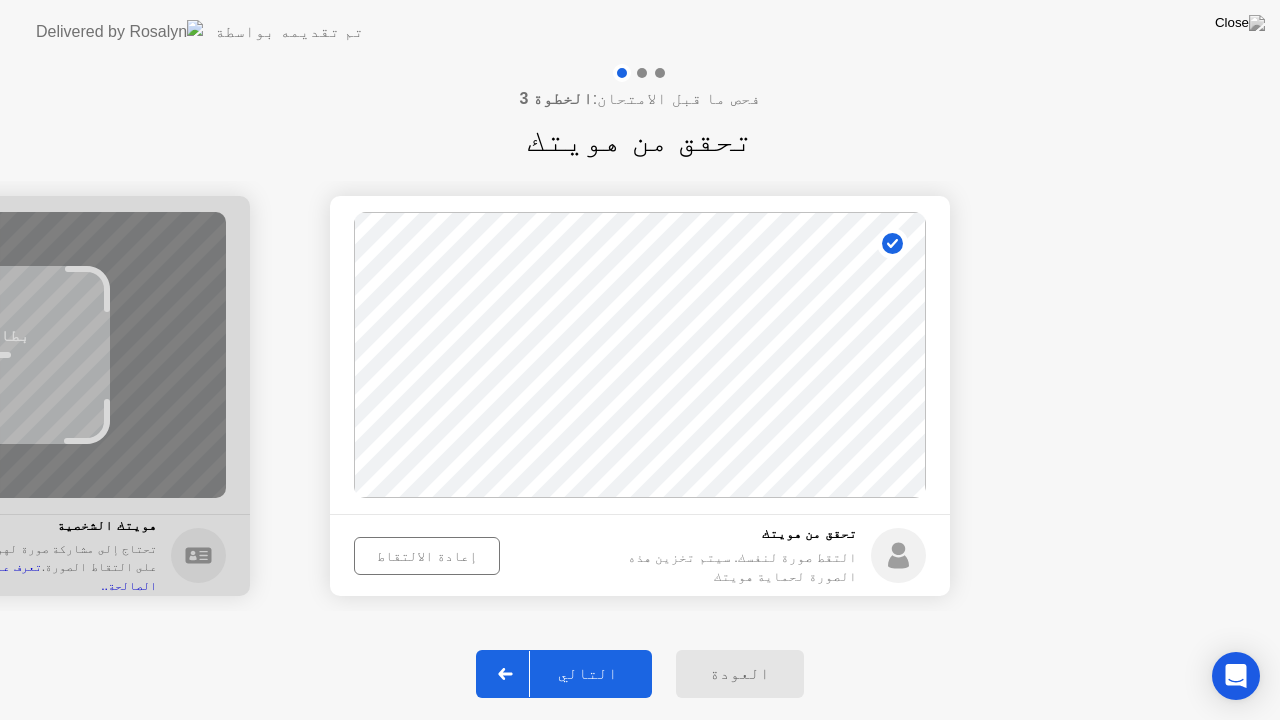 click on "التالي" 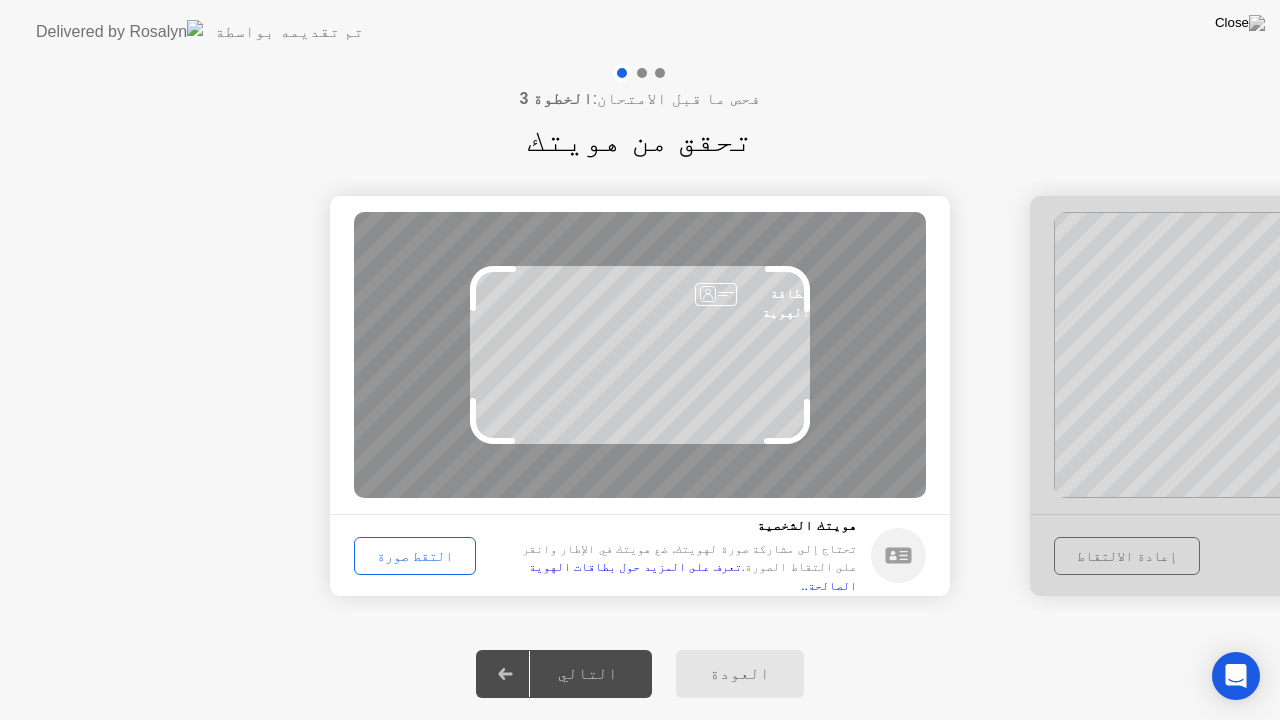 click on "التقط صورة" 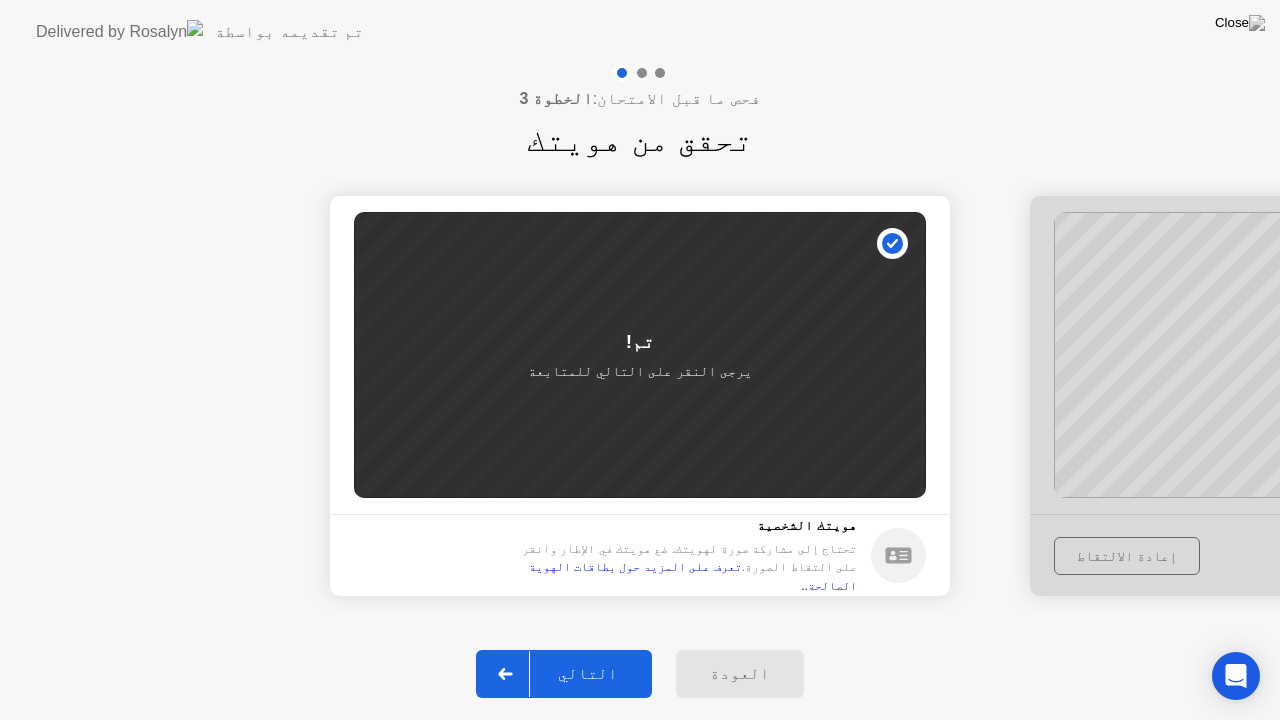 click on "التالي" 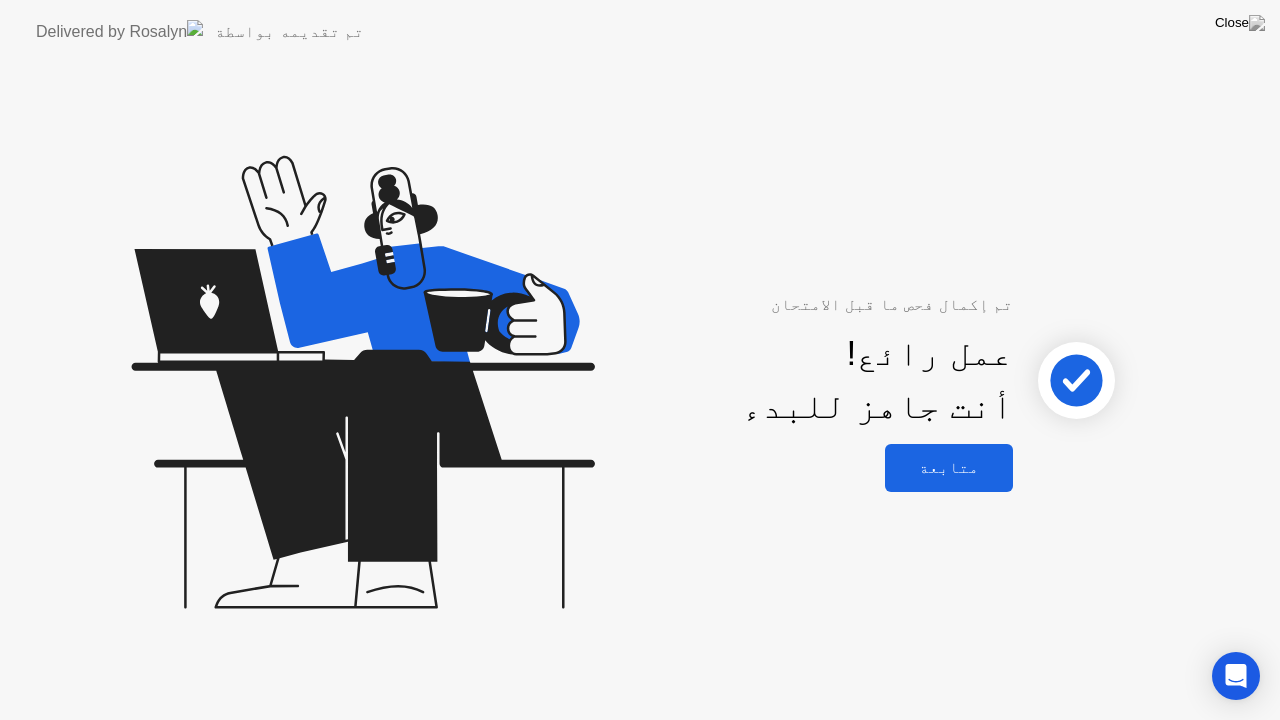 click on "متابعة" 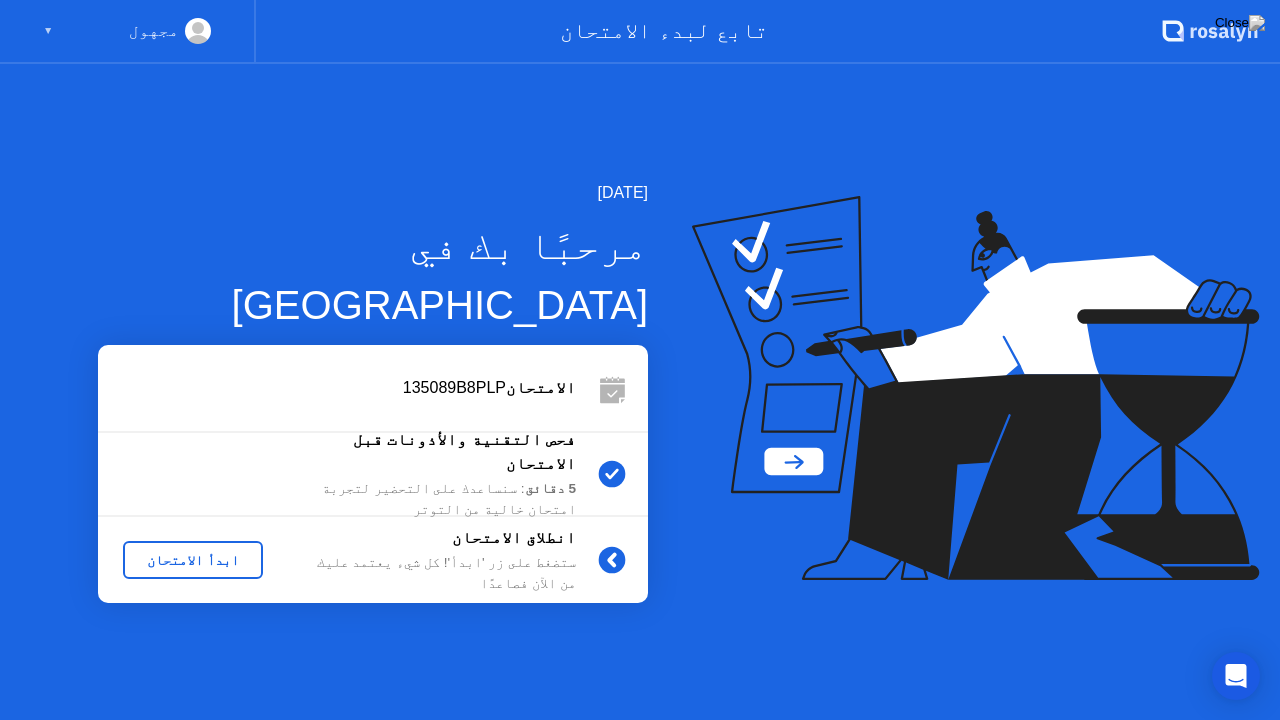 click on "ابدأ الامتحان" 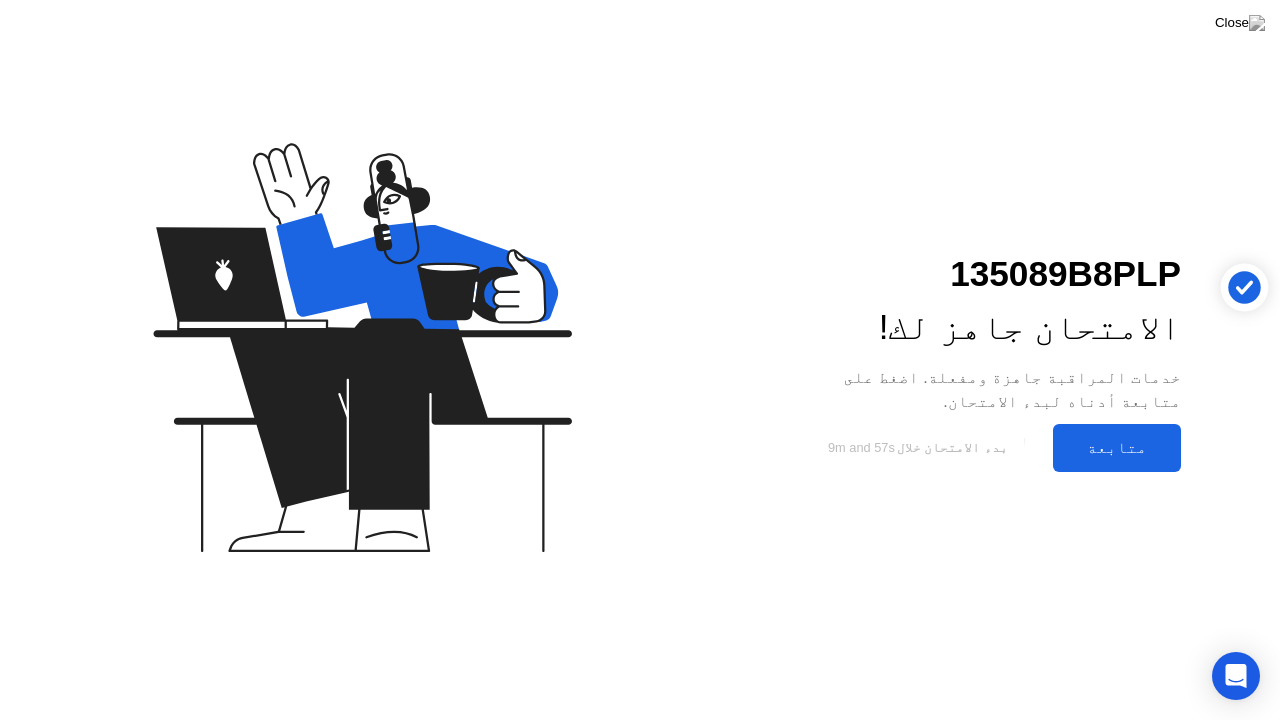 click on "متابعة" 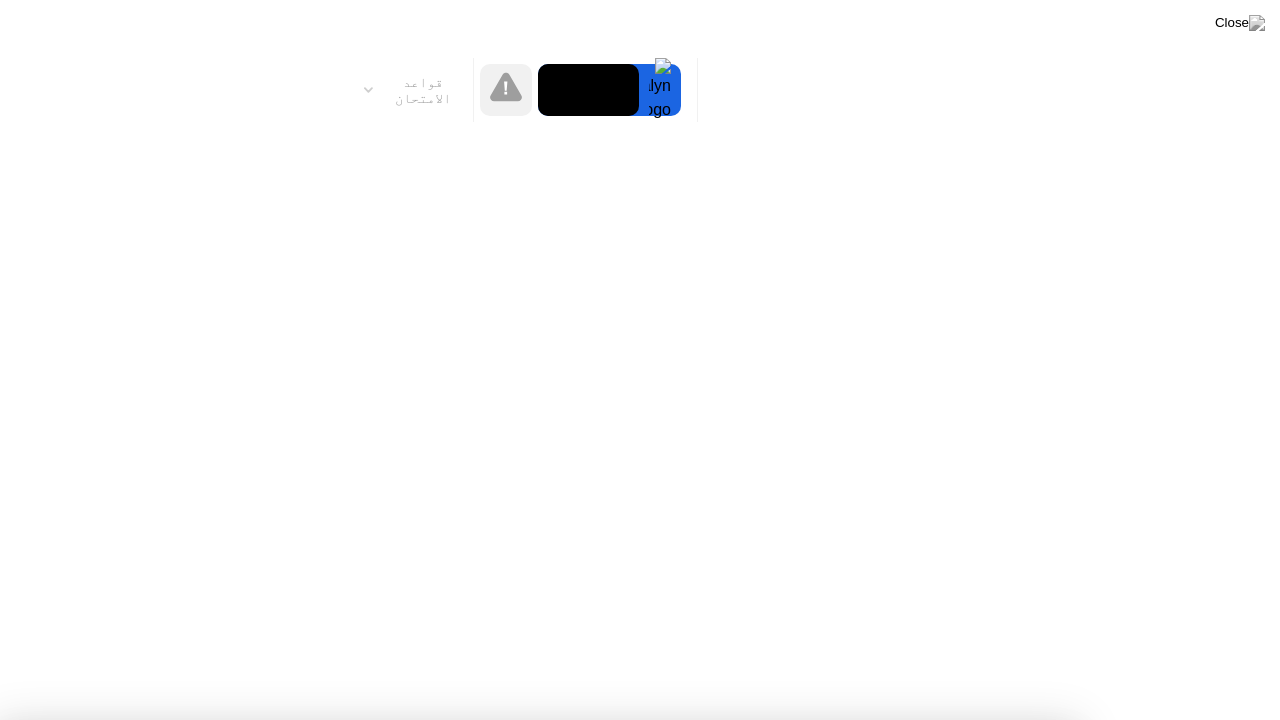 click on "فهمت!" at bounding box center (648, 1216) 